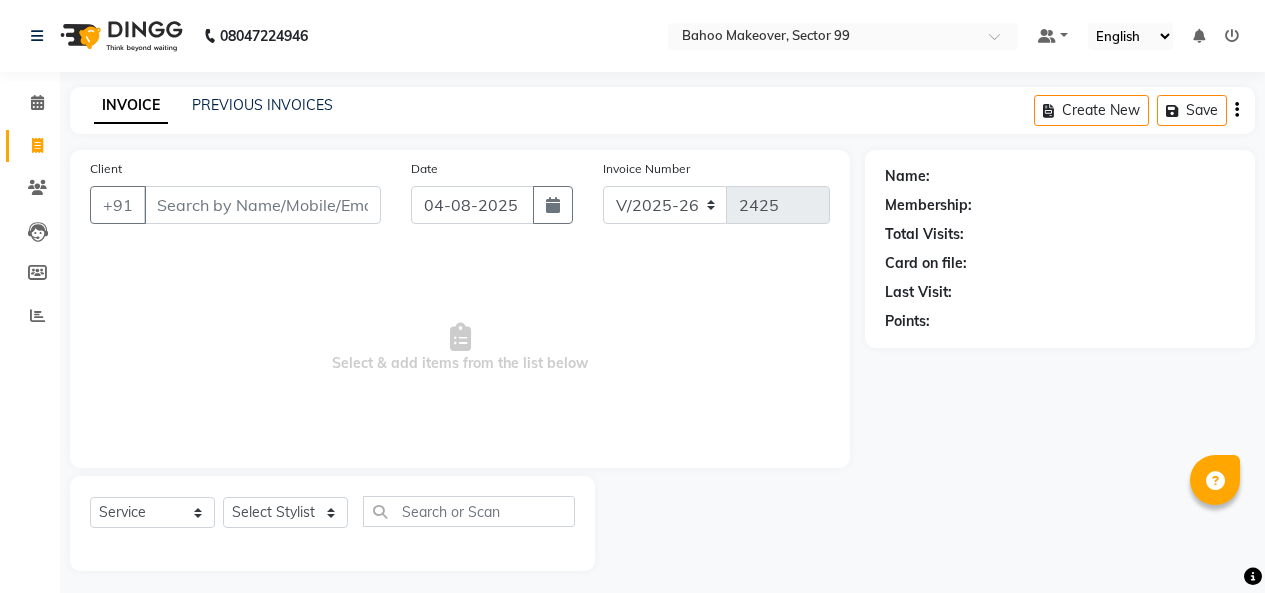select on "6856" 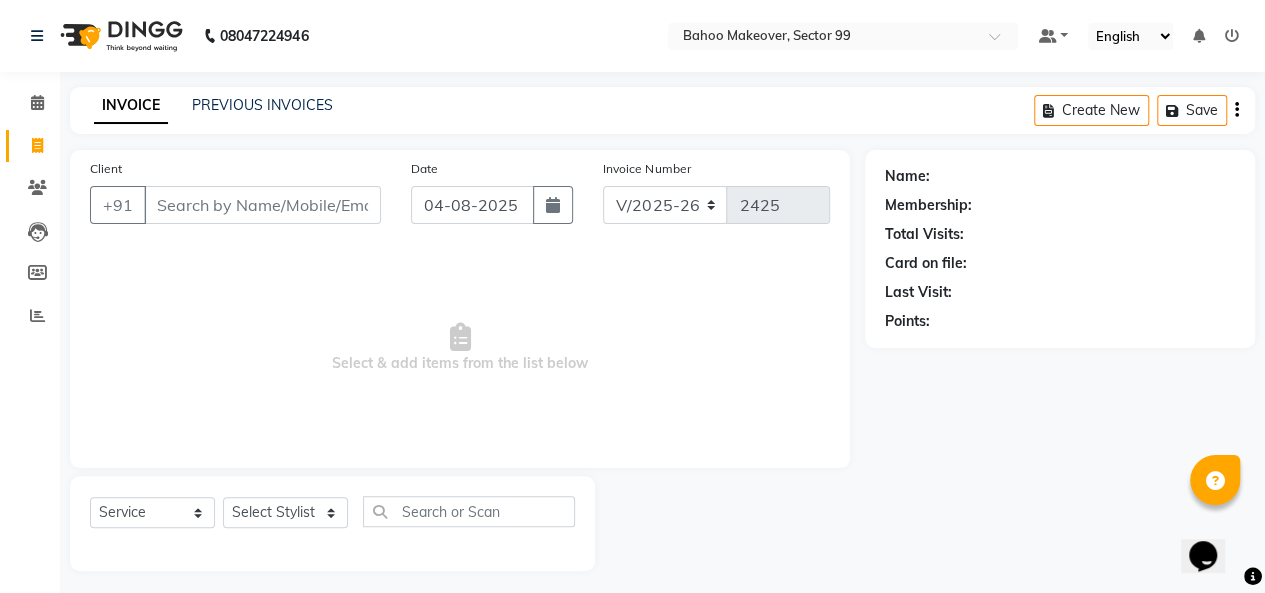 scroll, scrollTop: 0, scrollLeft: 0, axis: both 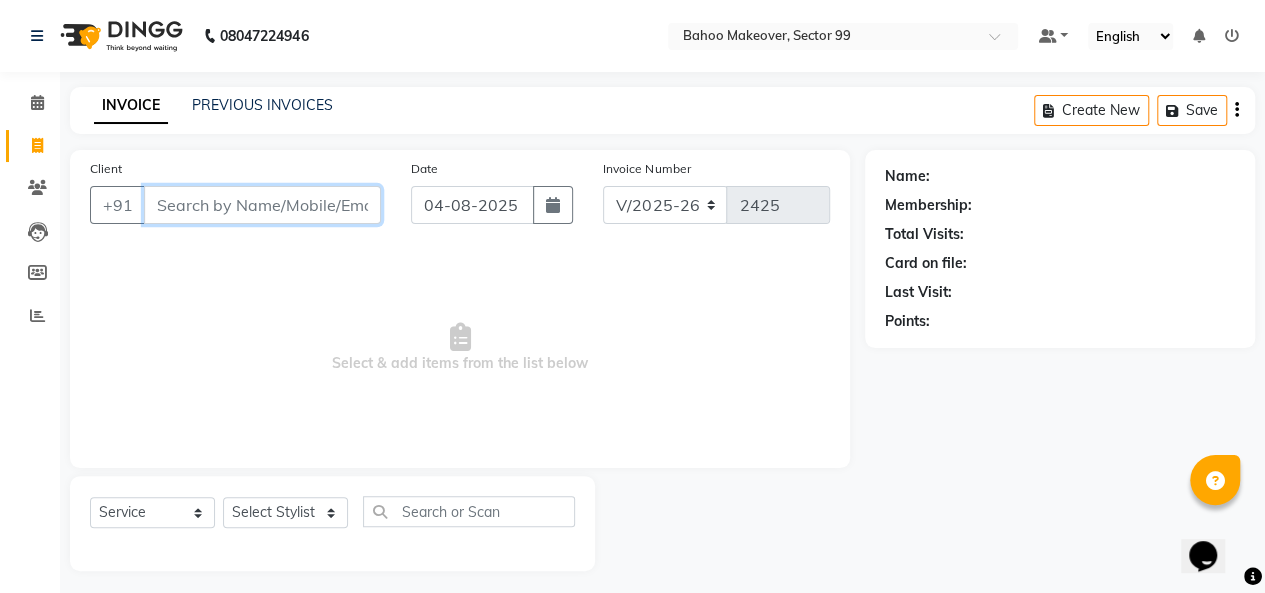 click on "Client" at bounding box center [262, 205] 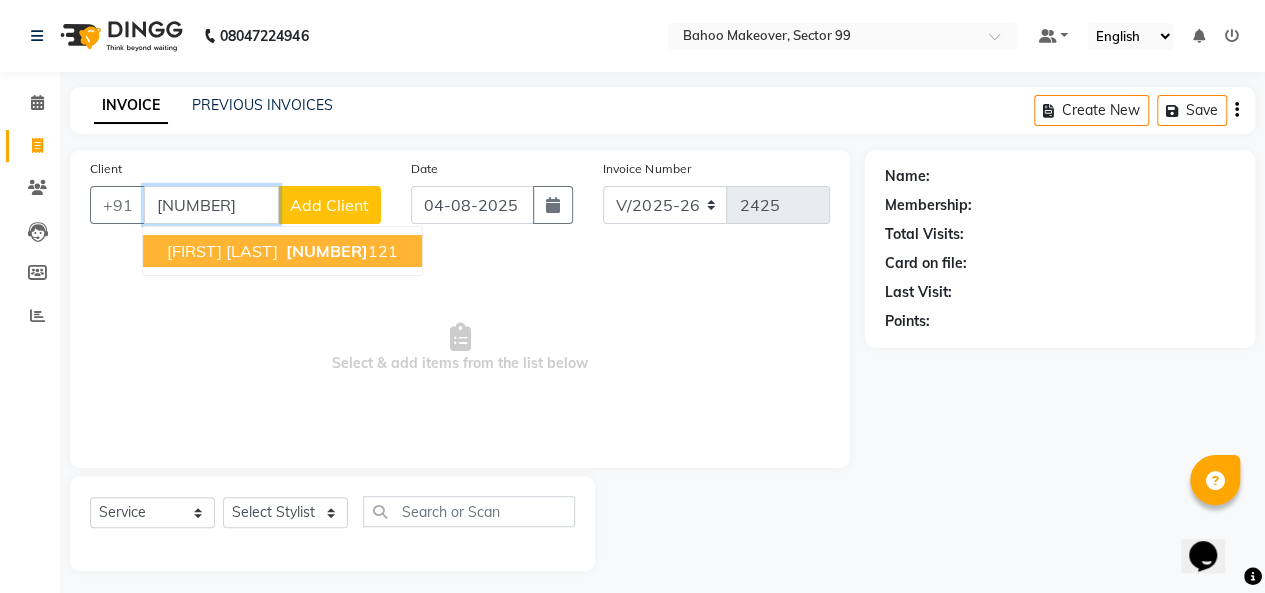 click on "[FIRST] [LAST]" at bounding box center (222, 251) 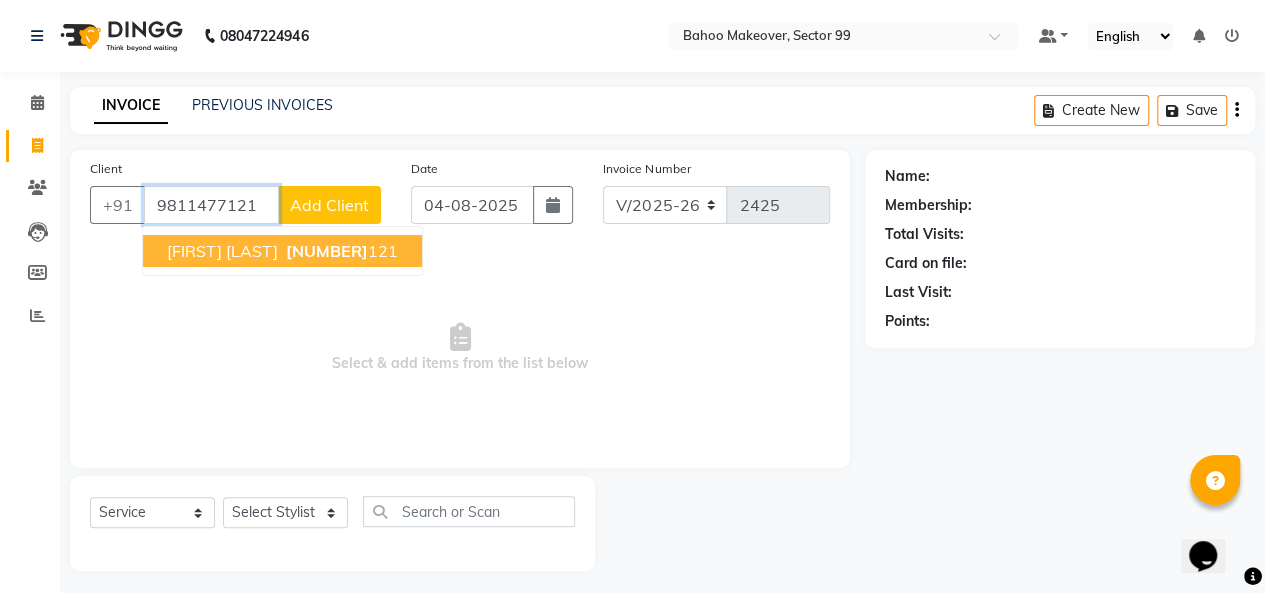 type on "9811477121" 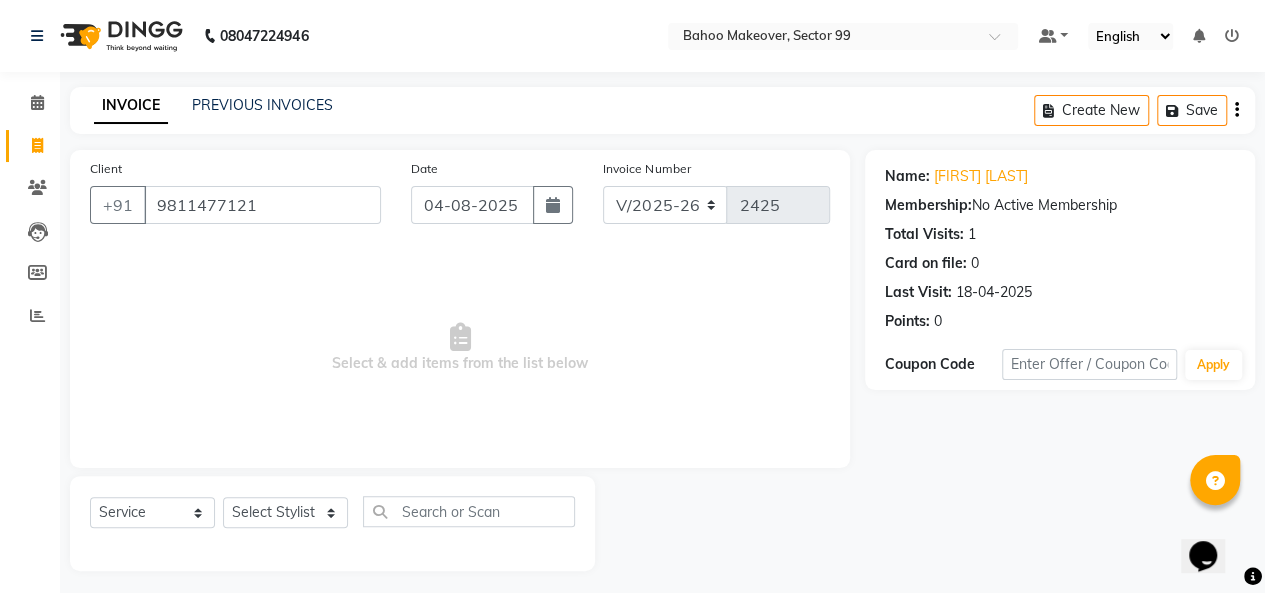 scroll, scrollTop: 7, scrollLeft: 0, axis: vertical 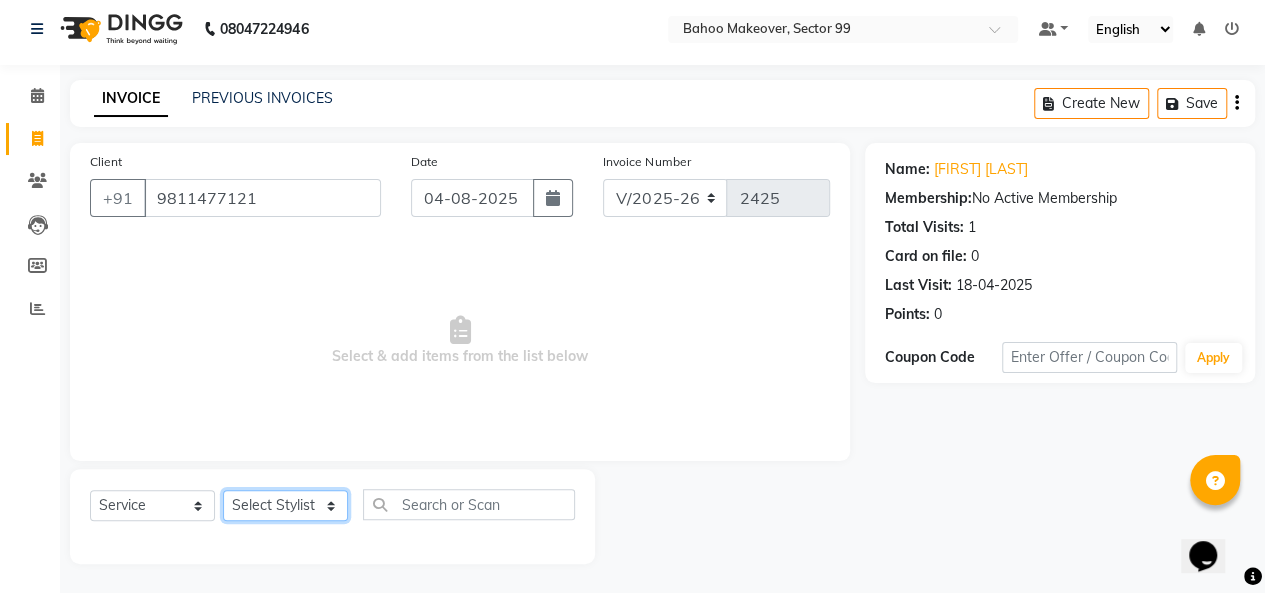 click on "Select Stylist Arjun Azad Babita Bahoo Makeover Bahoo Makeover Salon Komal Madhoo Mohd Adnaan Mohd Faizan Mukesh Naaz Nikki Pushpender Sahil  SahNawaz" 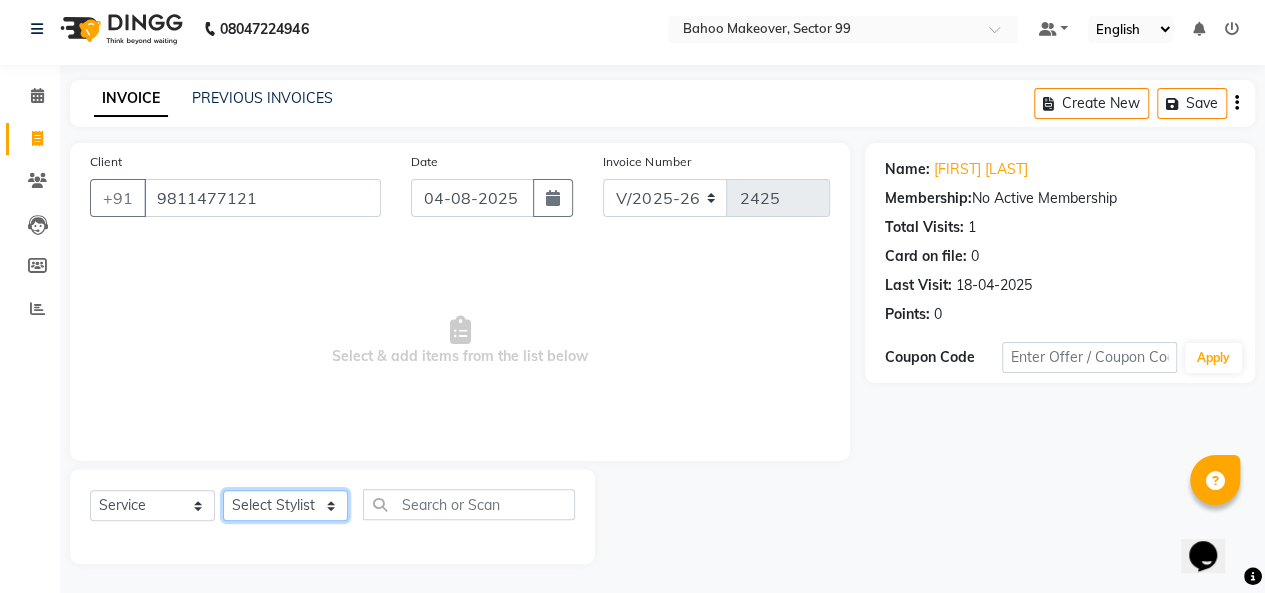 select on "85851" 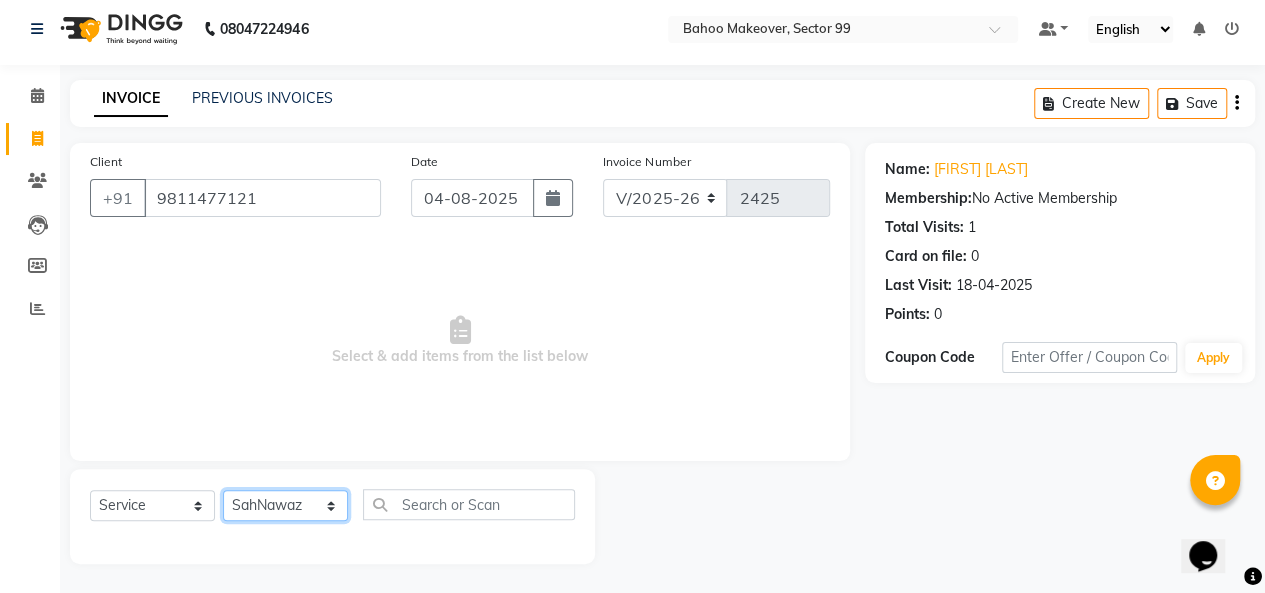 click on "Select Stylist Arjun Azad Babita Bahoo Makeover Bahoo Makeover Salon Komal Madhoo Mohd Adnaan Mohd Faizan Mukesh Naaz Nikki Pushpender Sahil  SahNawaz" 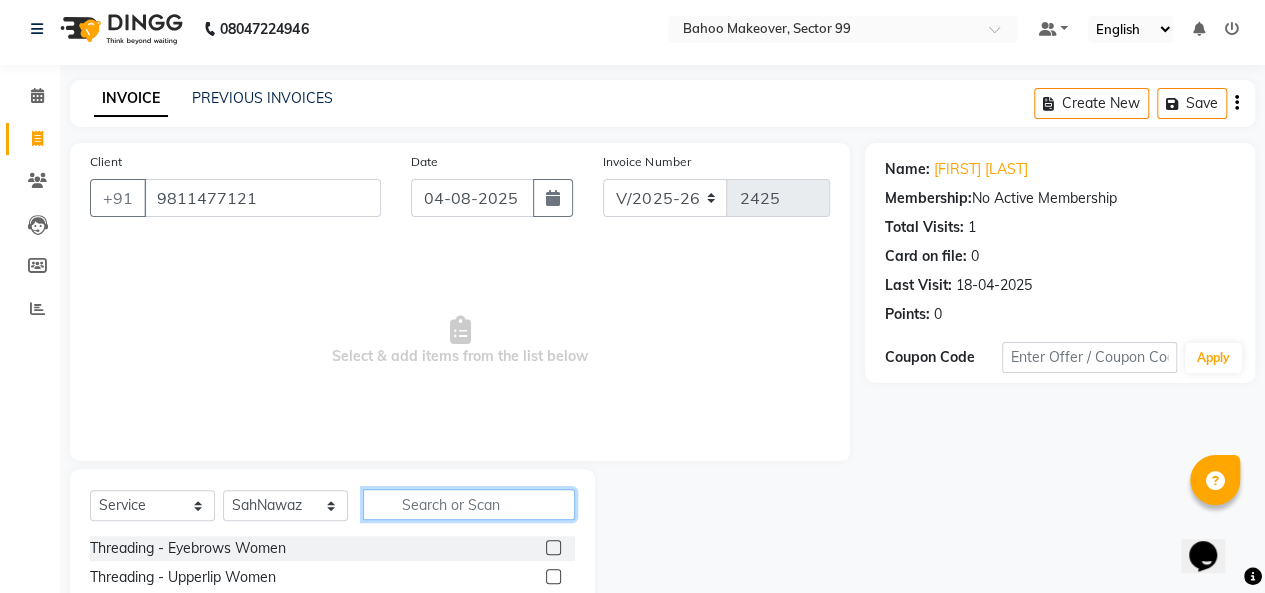 click 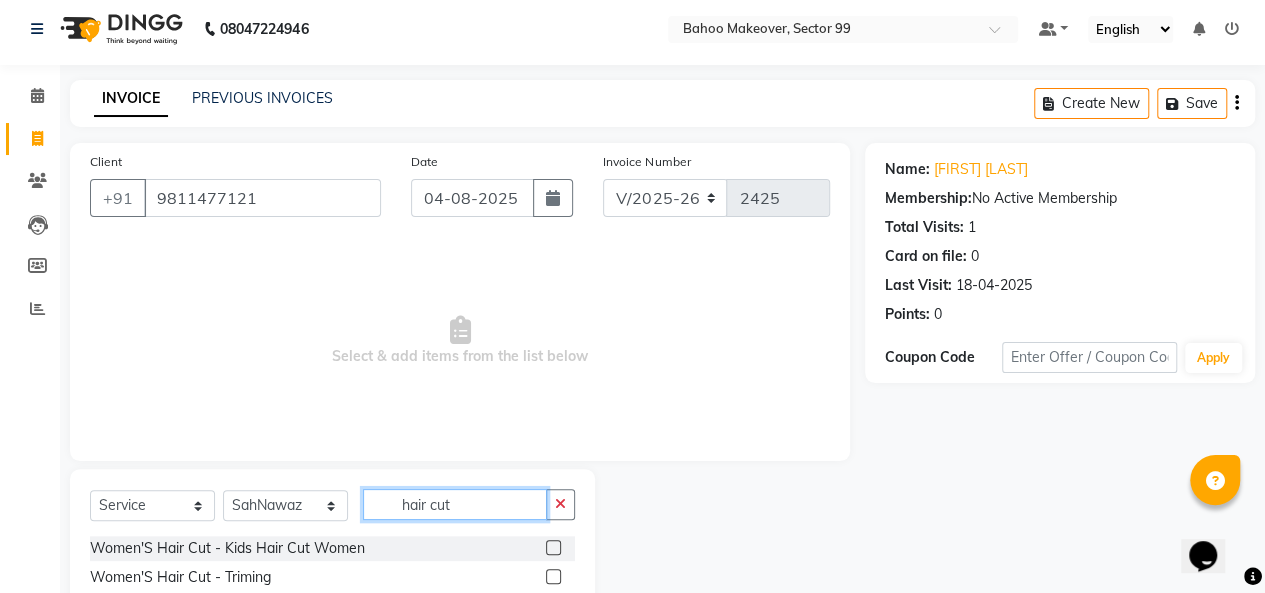 scroll, scrollTop: 207, scrollLeft: 0, axis: vertical 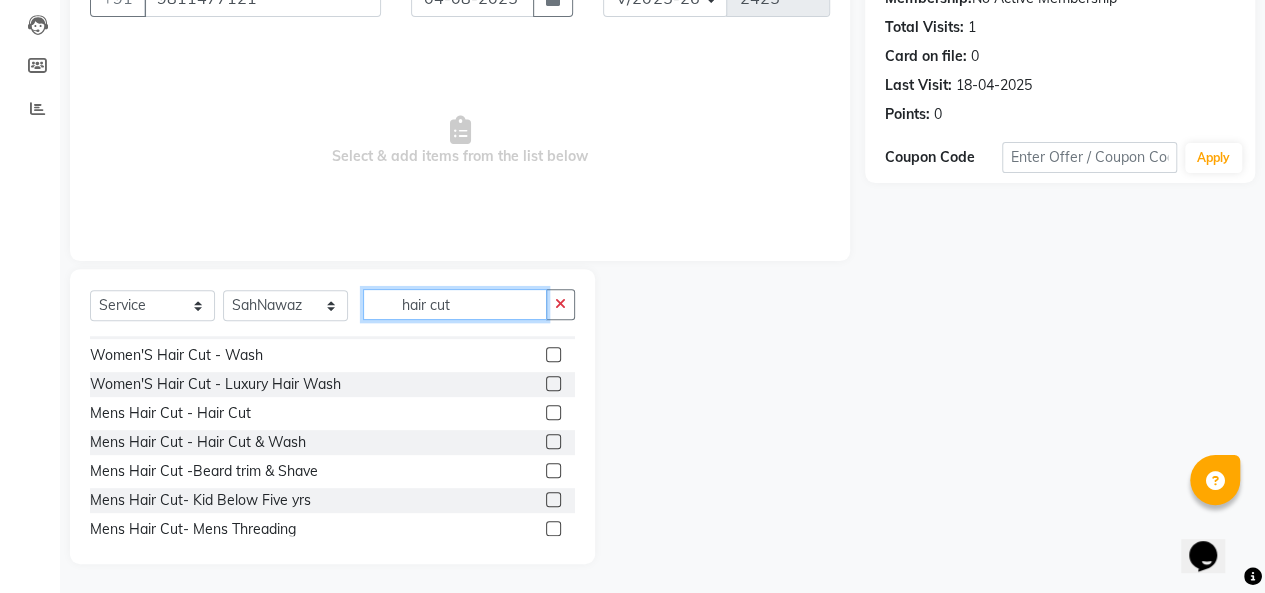 type on "hair cut" 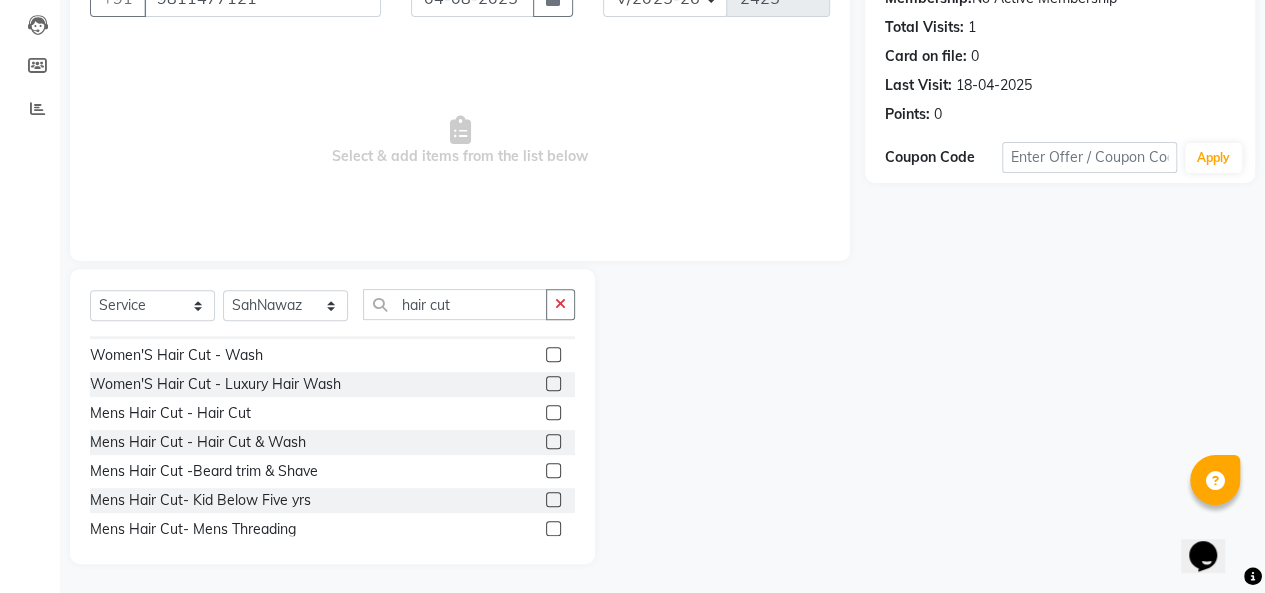 click 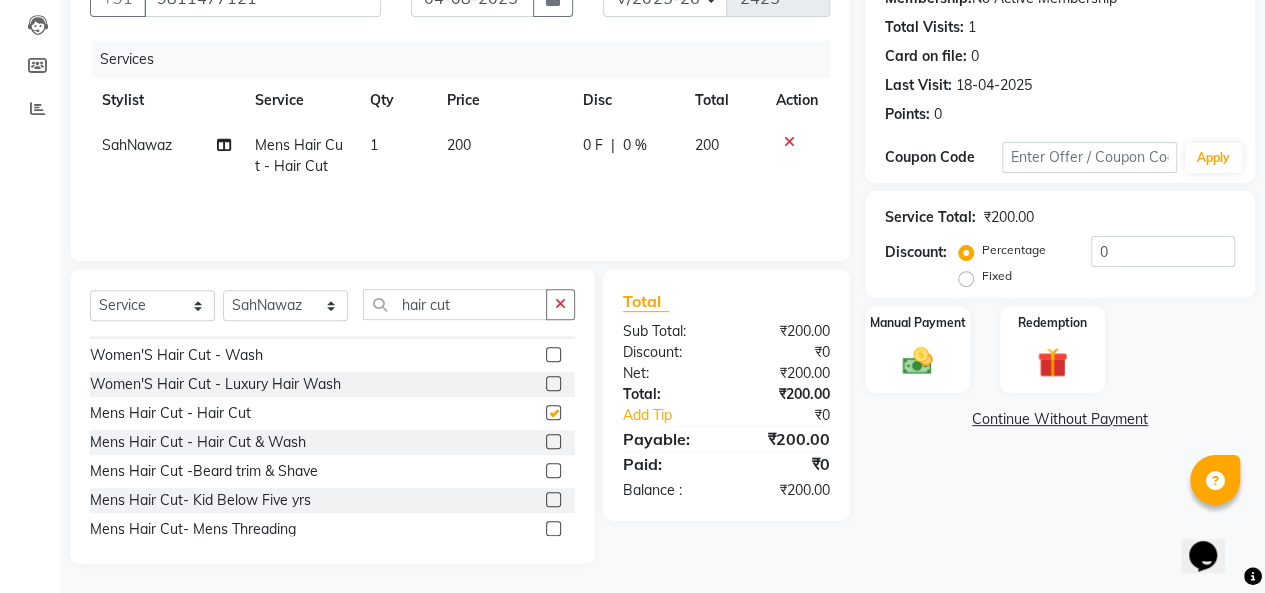 checkbox on "false" 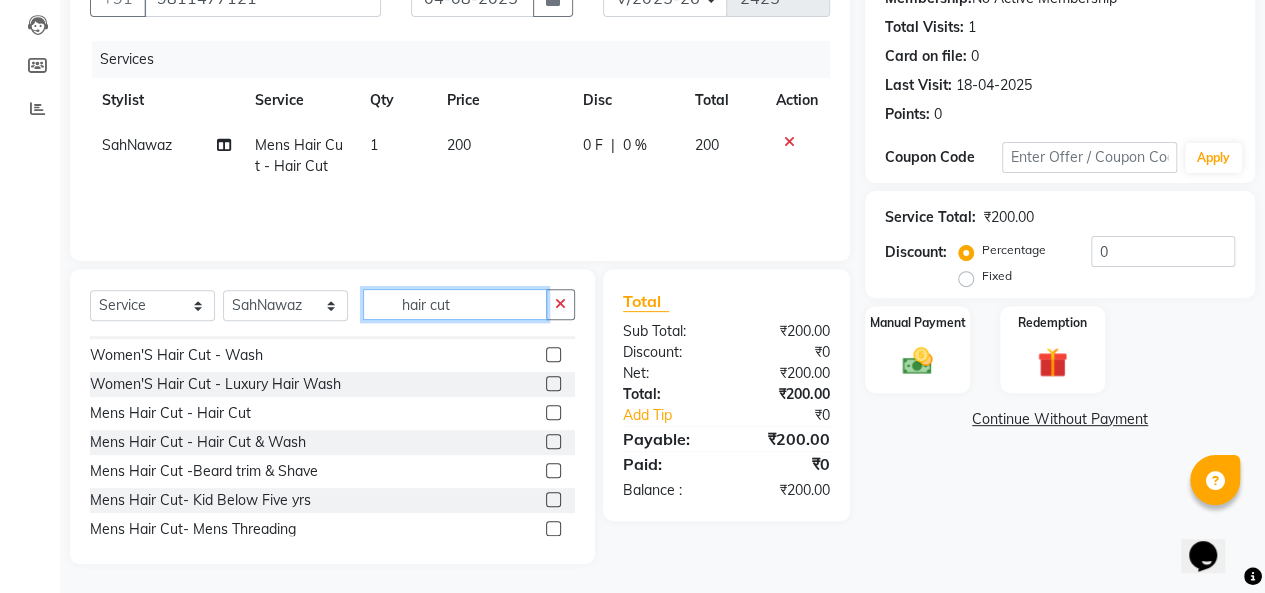 click on "hair cut" 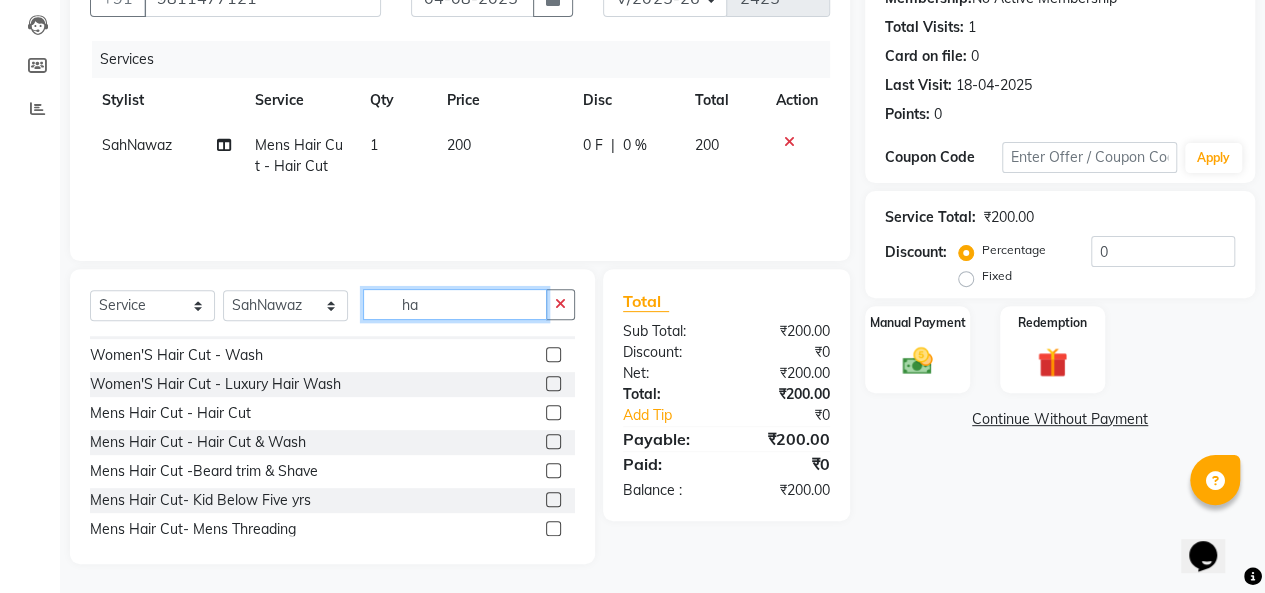type on "h" 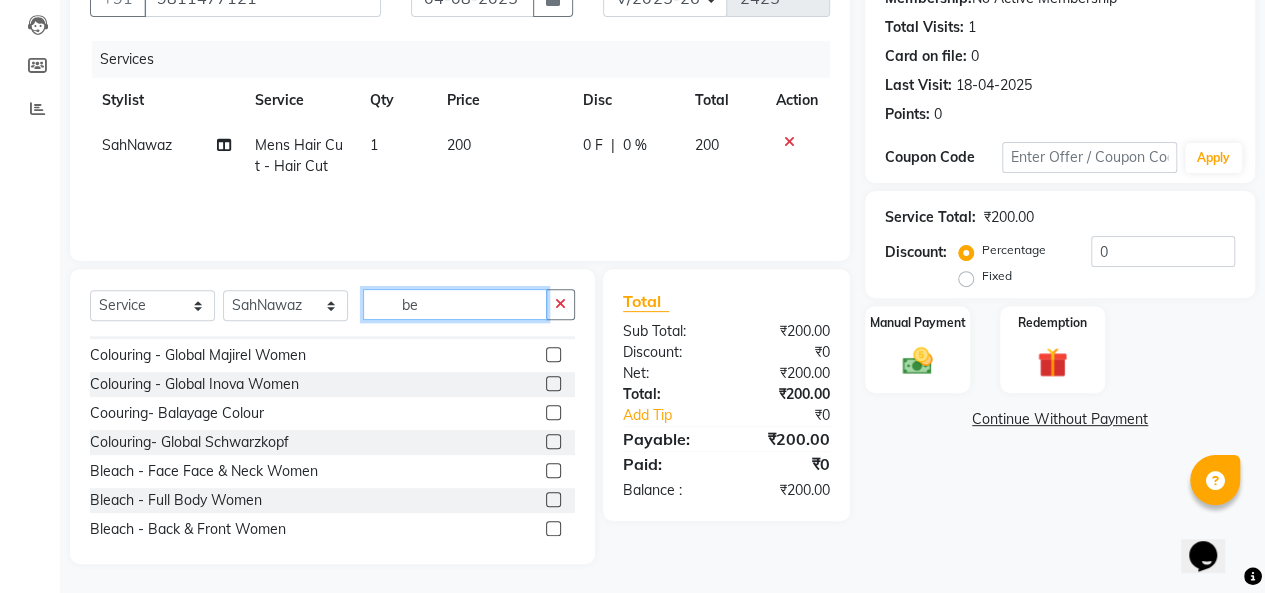 scroll, scrollTop: 0, scrollLeft: 0, axis: both 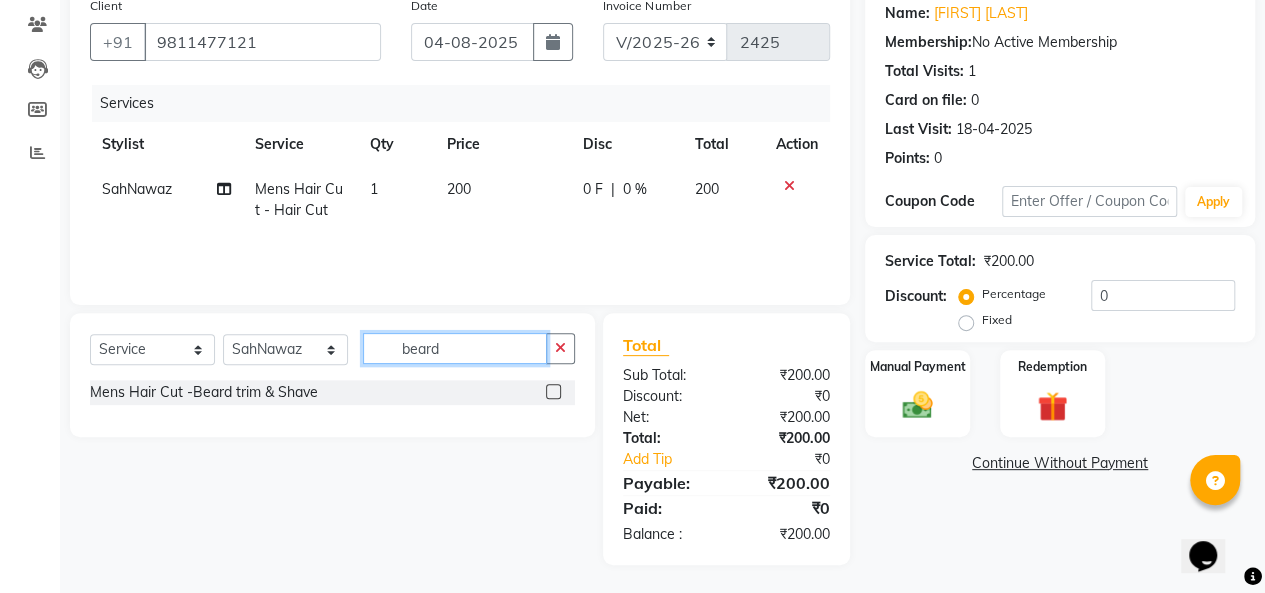 type on "beard" 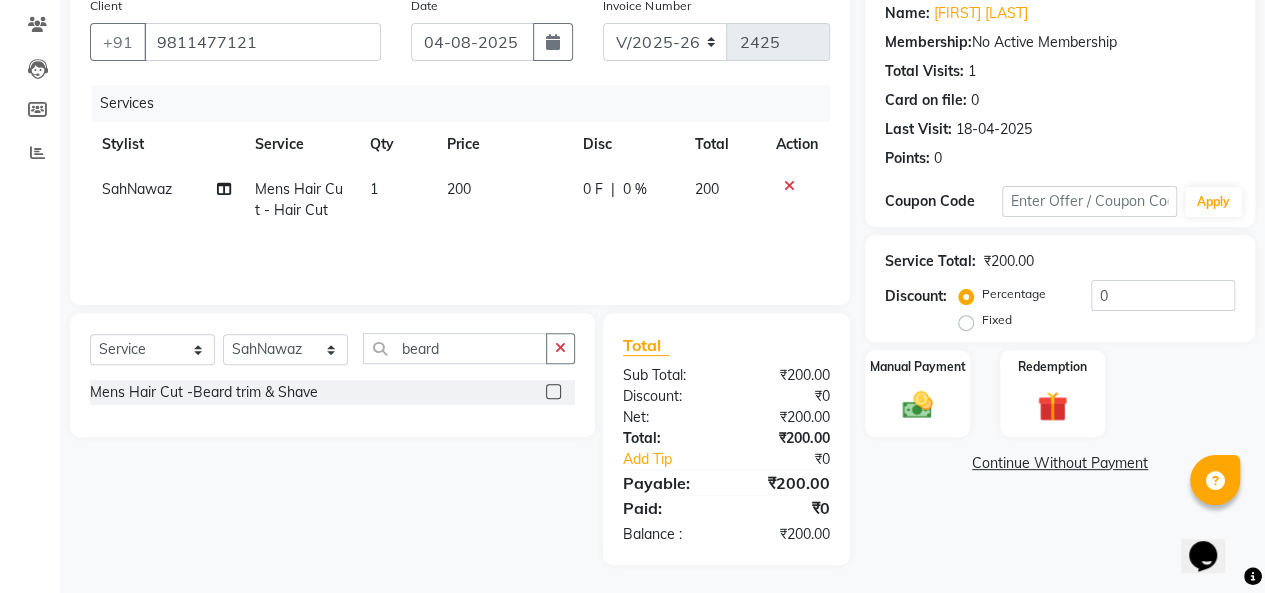 click 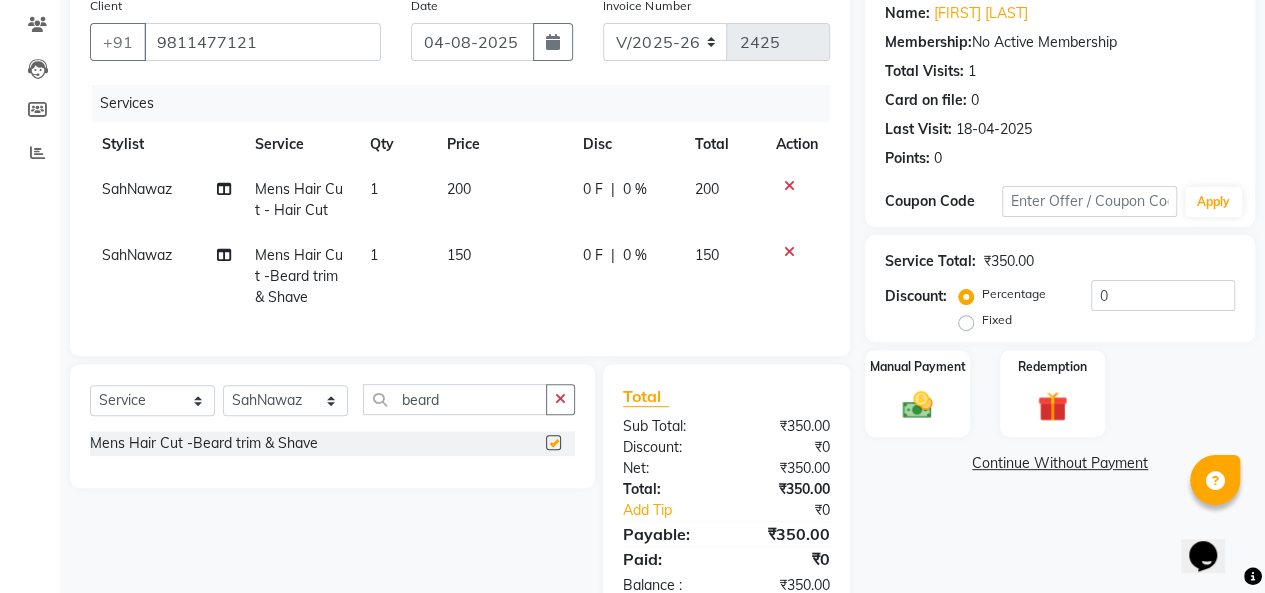 checkbox on "false" 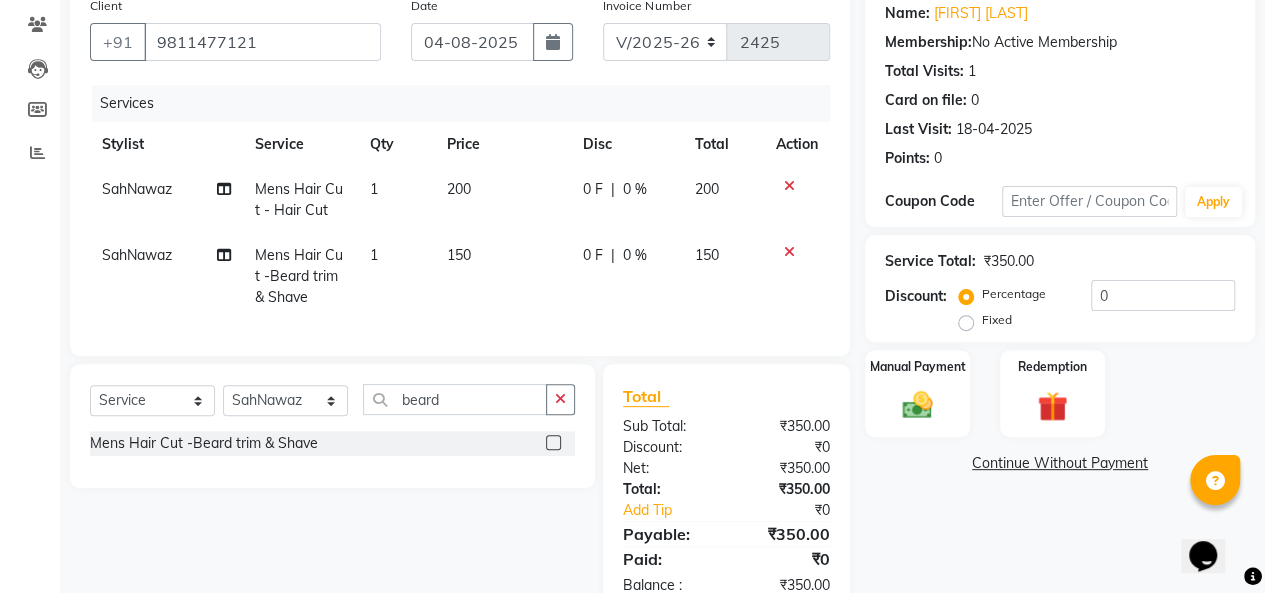 click on "200" 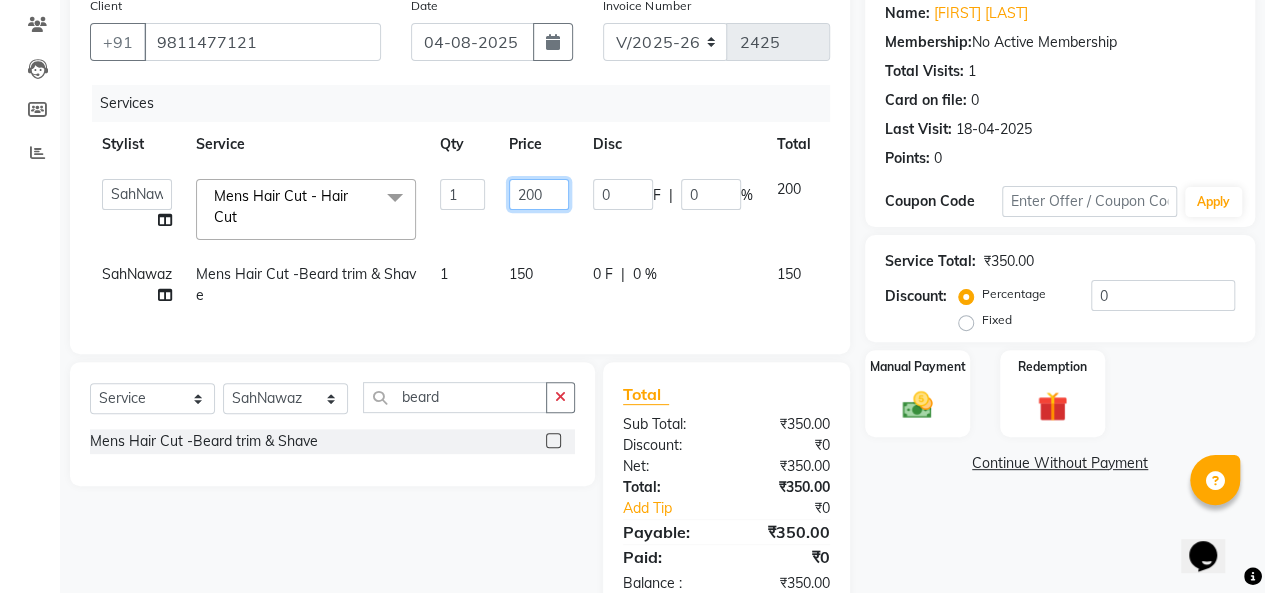 click on "200" 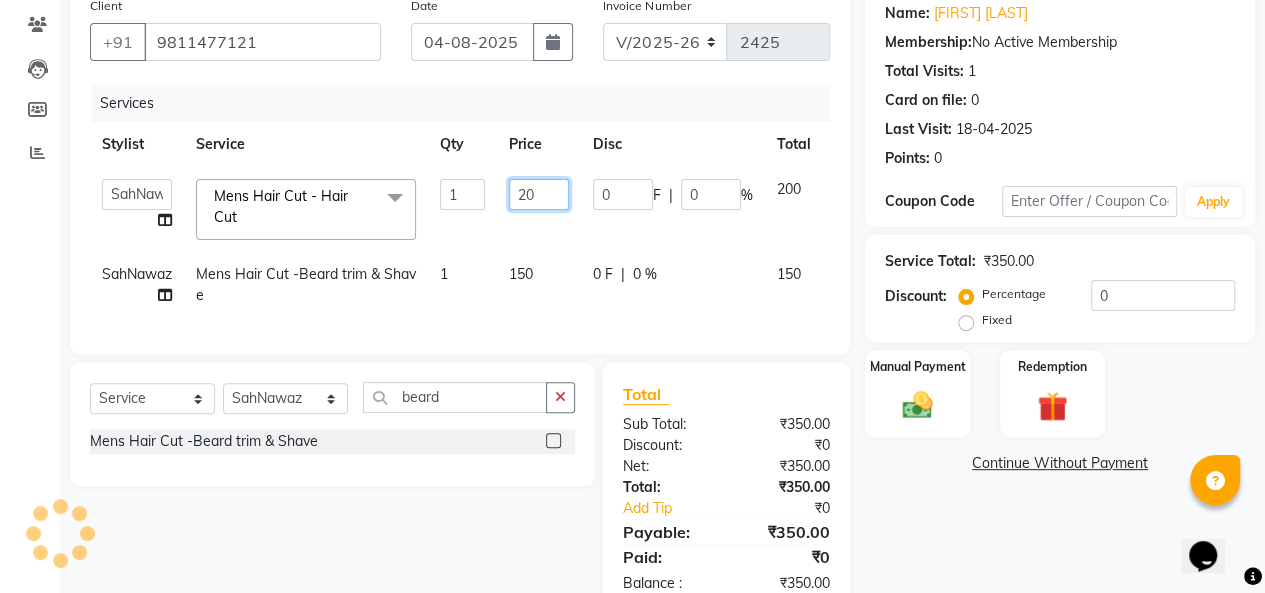 type on "2" 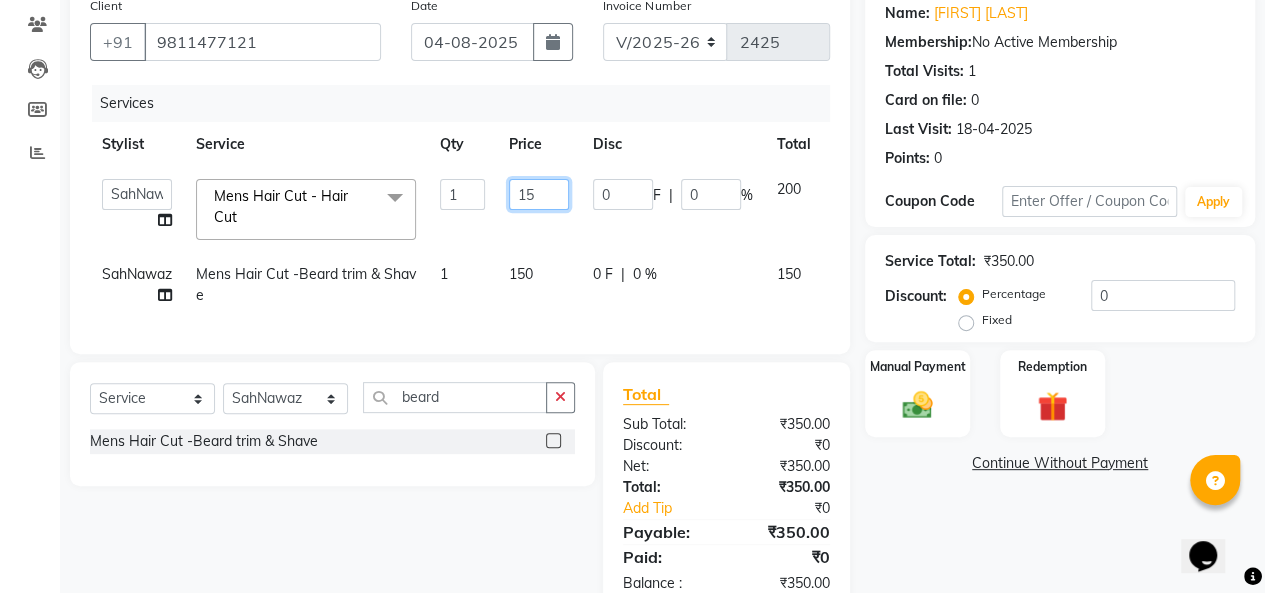 type on "150" 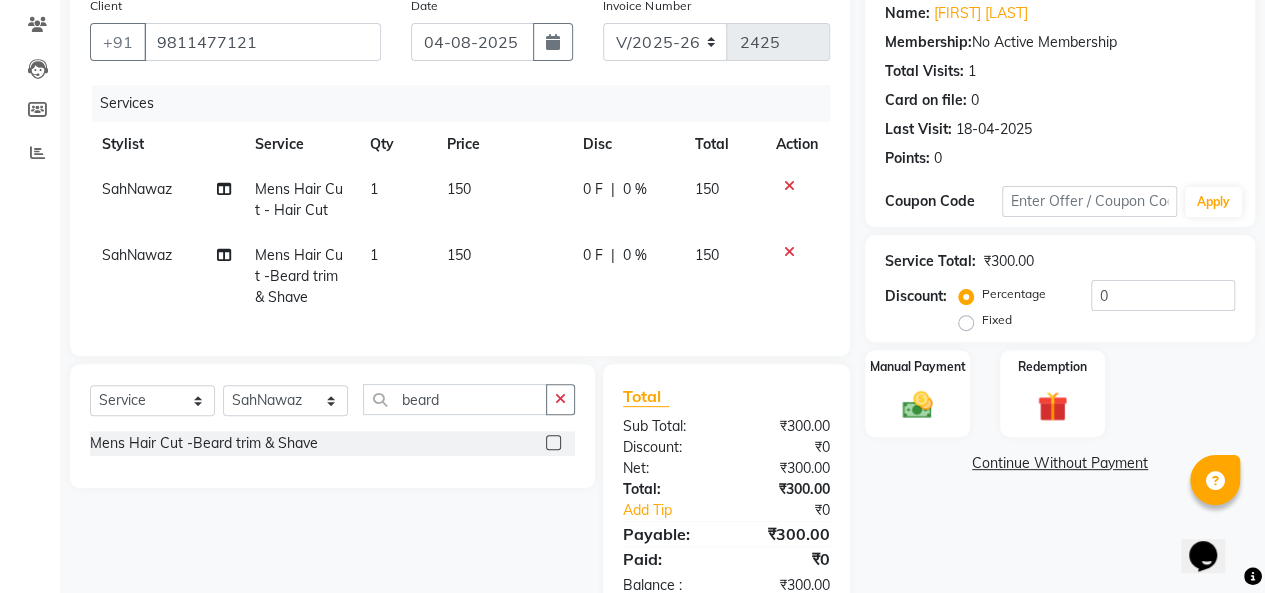 click on "150" 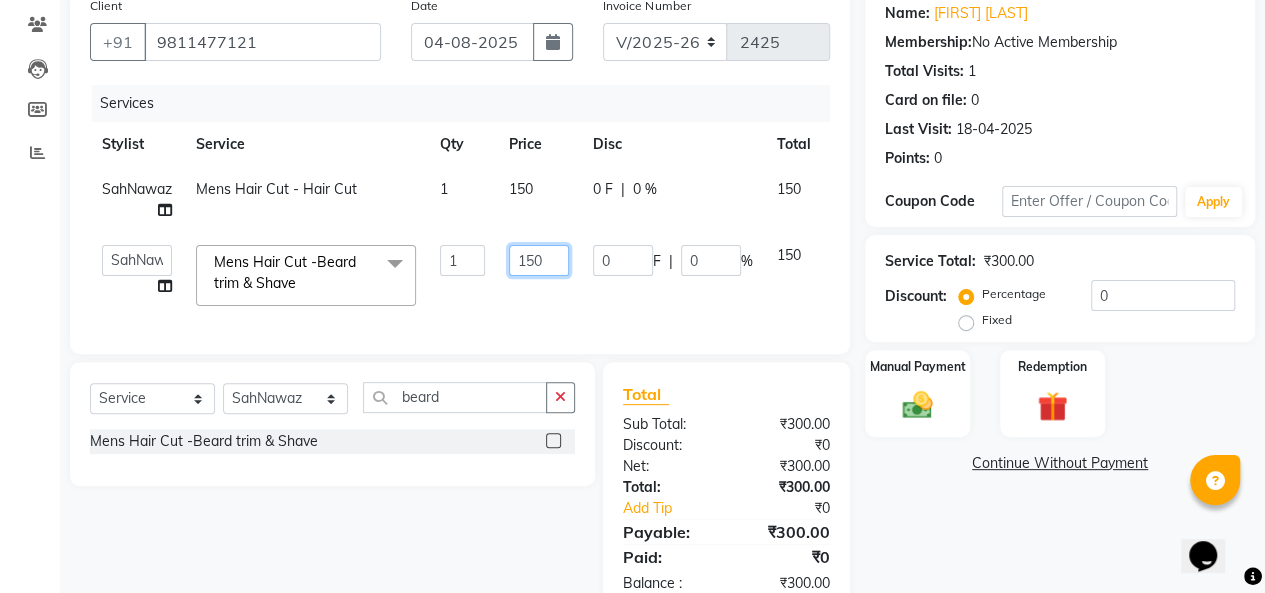 click on "150" 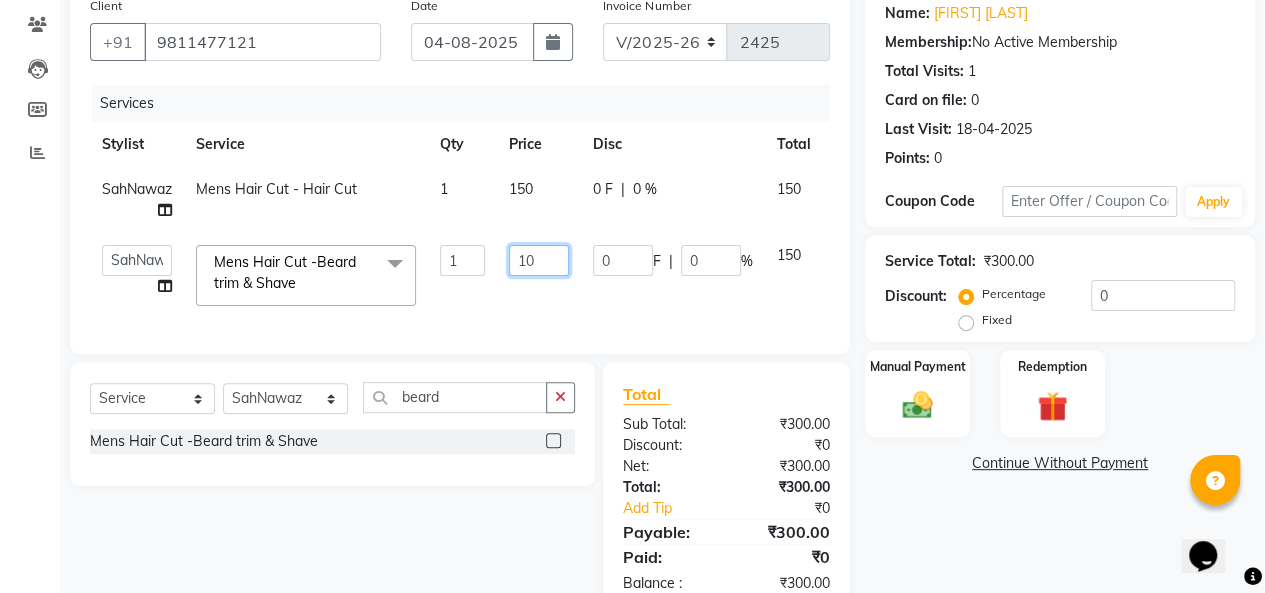 type on "100" 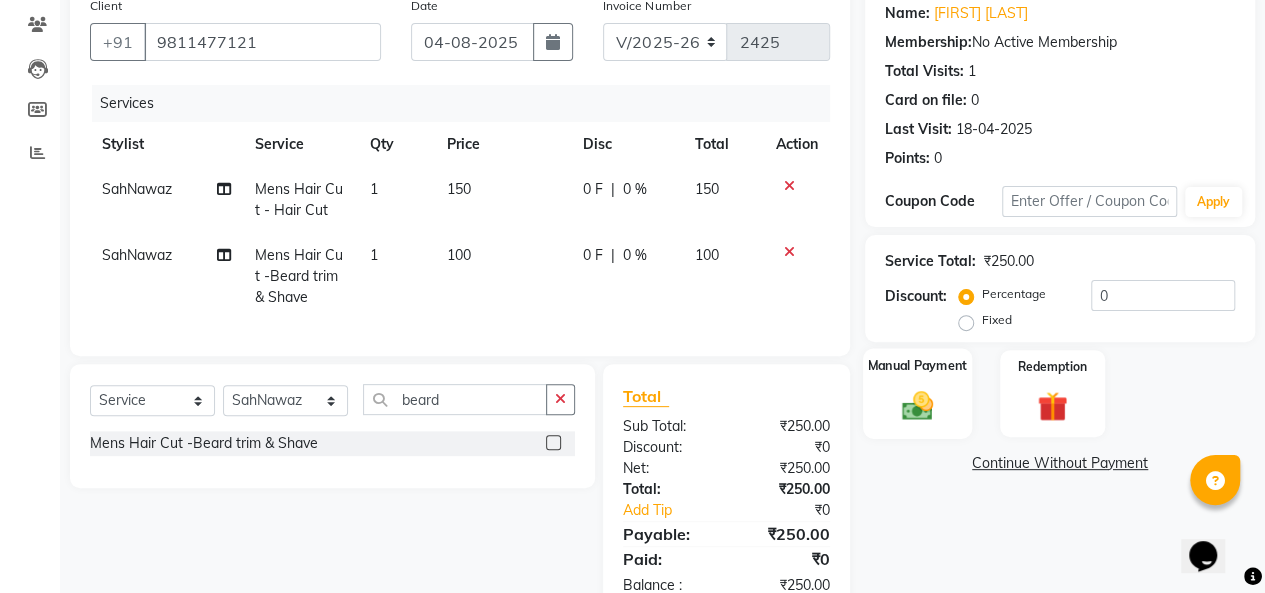 click on "Manual Payment" 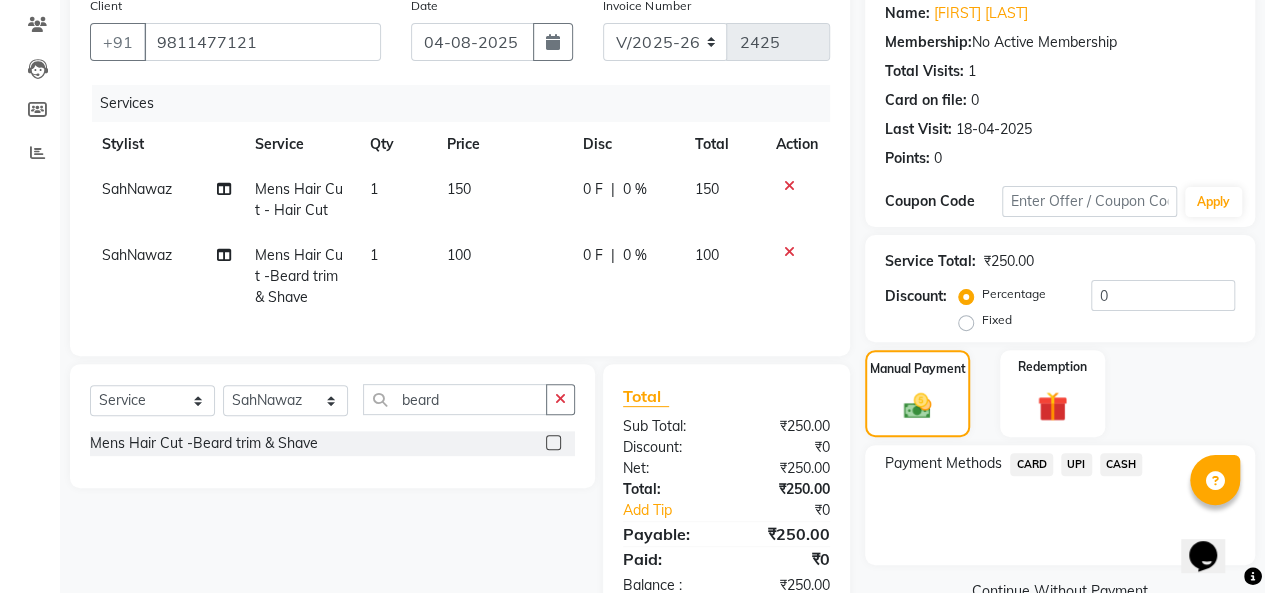 click on "UPI" 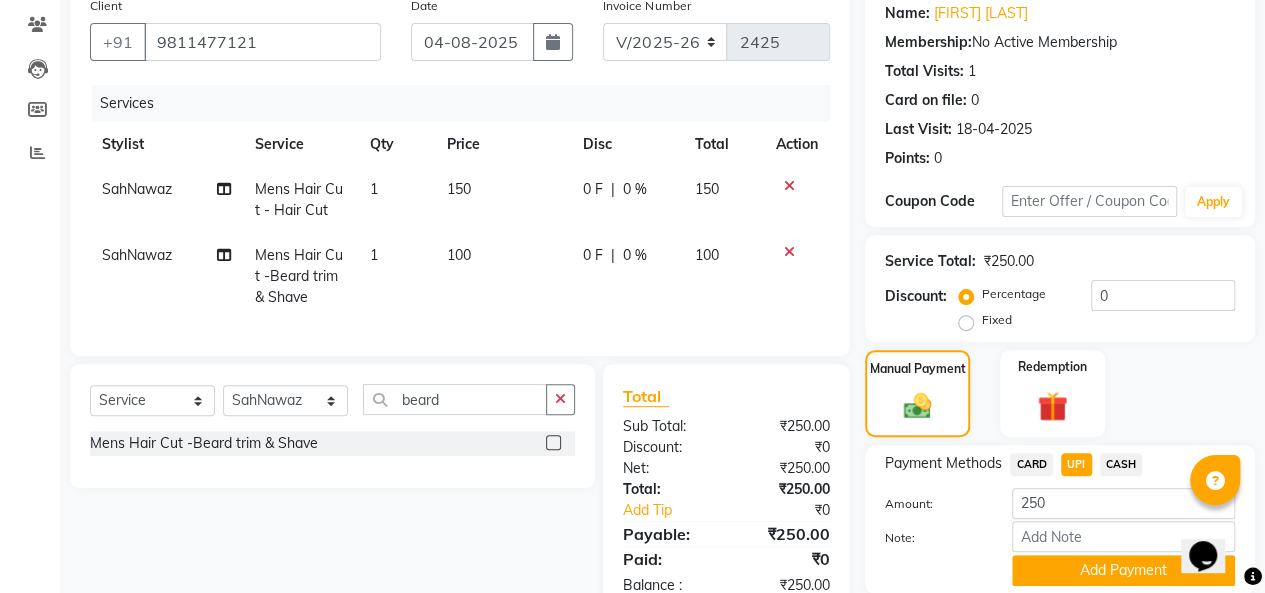 scroll, scrollTop: 234, scrollLeft: 0, axis: vertical 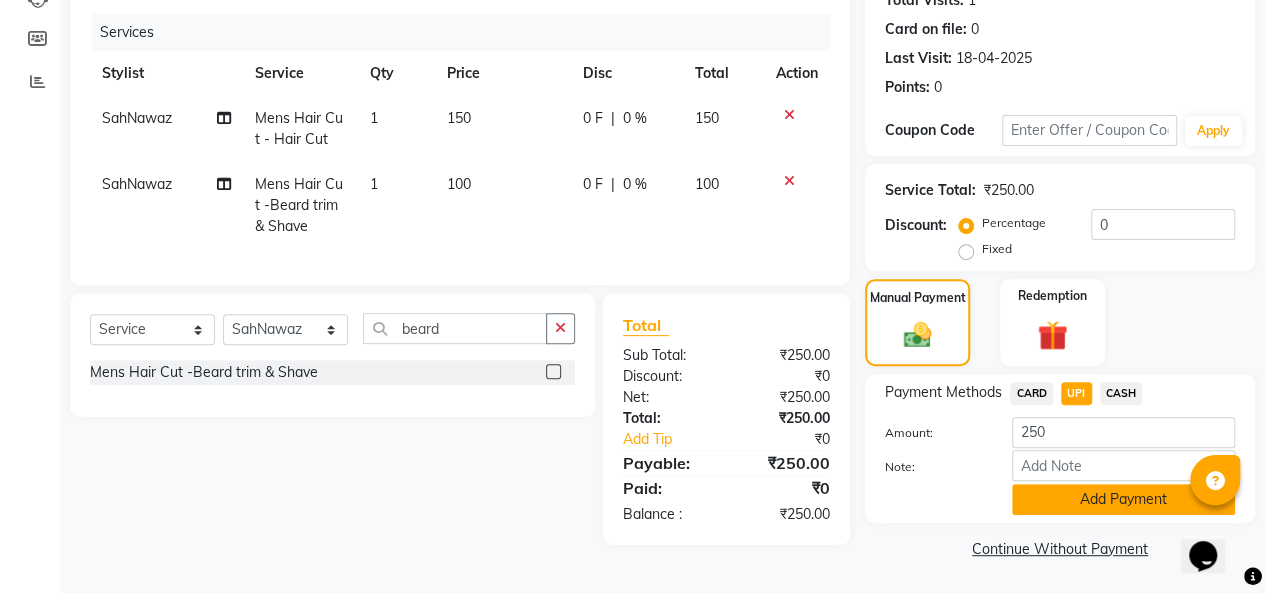click on "Add Payment" 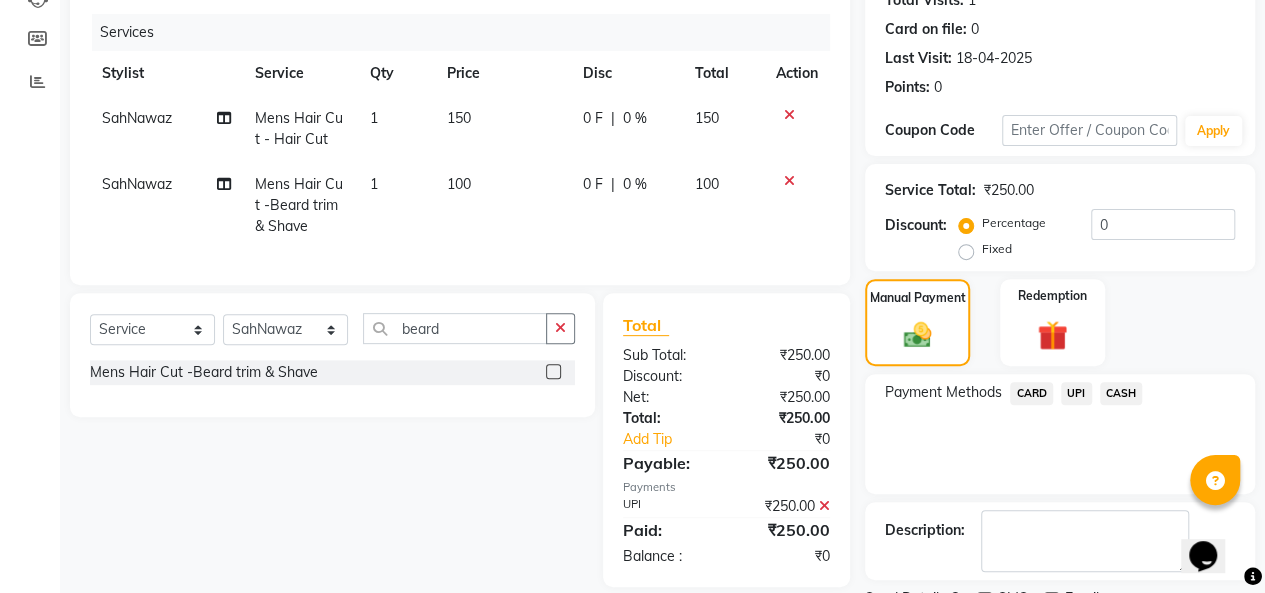 scroll, scrollTop: 316, scrollLeft: 0, axis: vertical 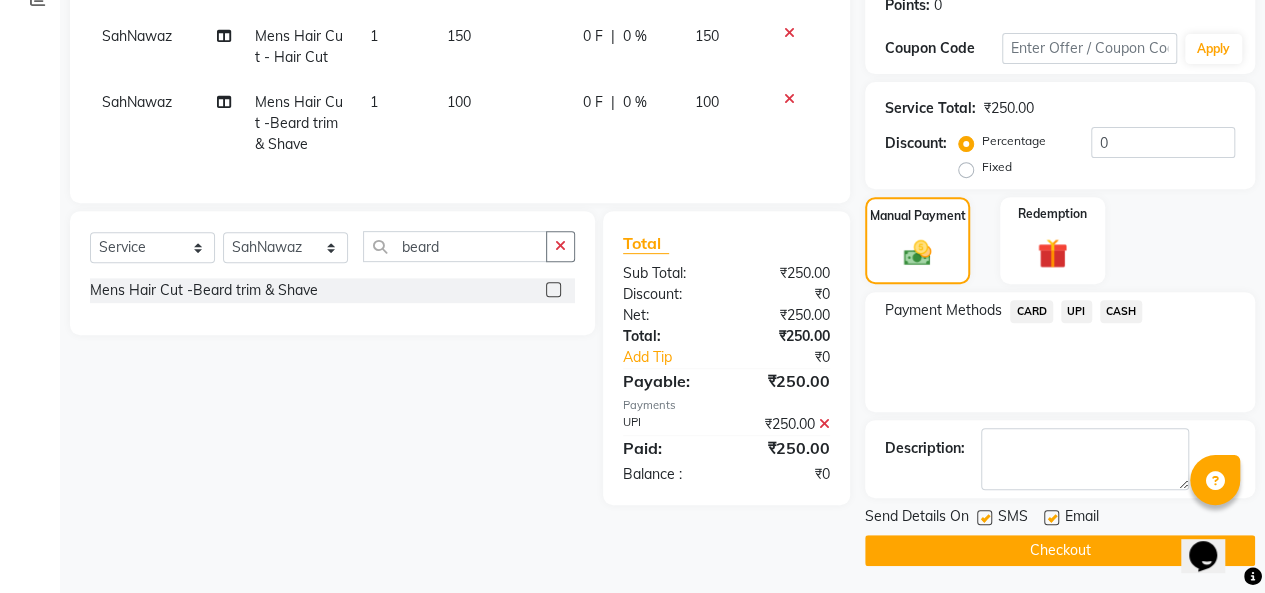 click on "Checkout" 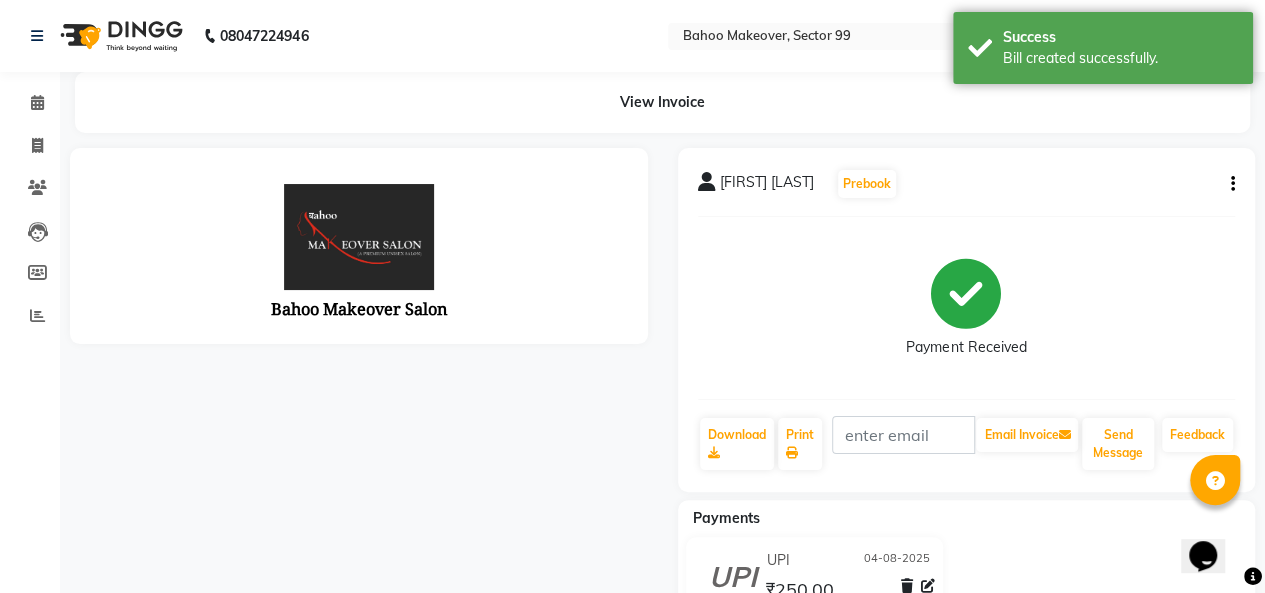 scroll, scrollTop: 0, scrollLeft: 0, axis: both 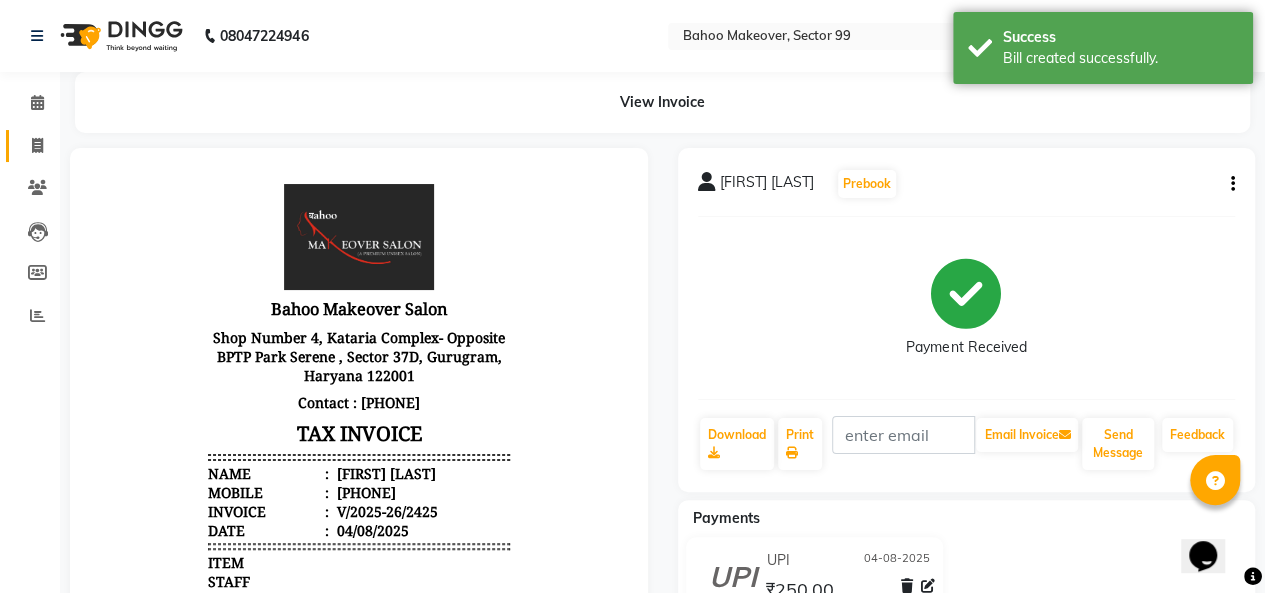 click on "Invoice" 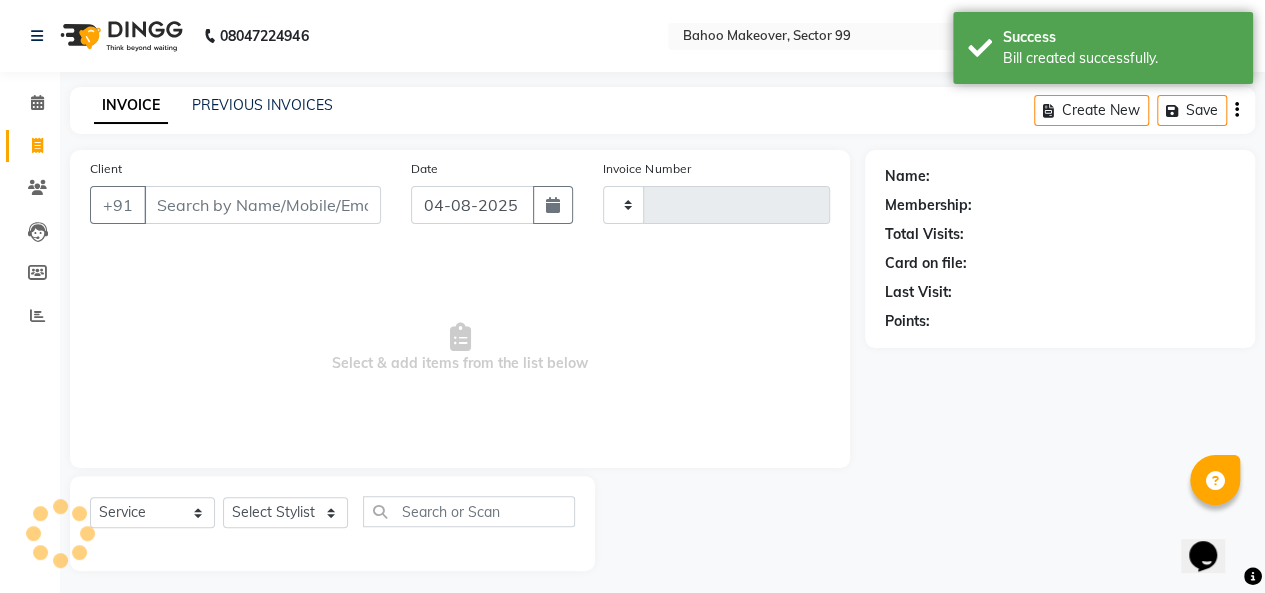 click on "Invoice" 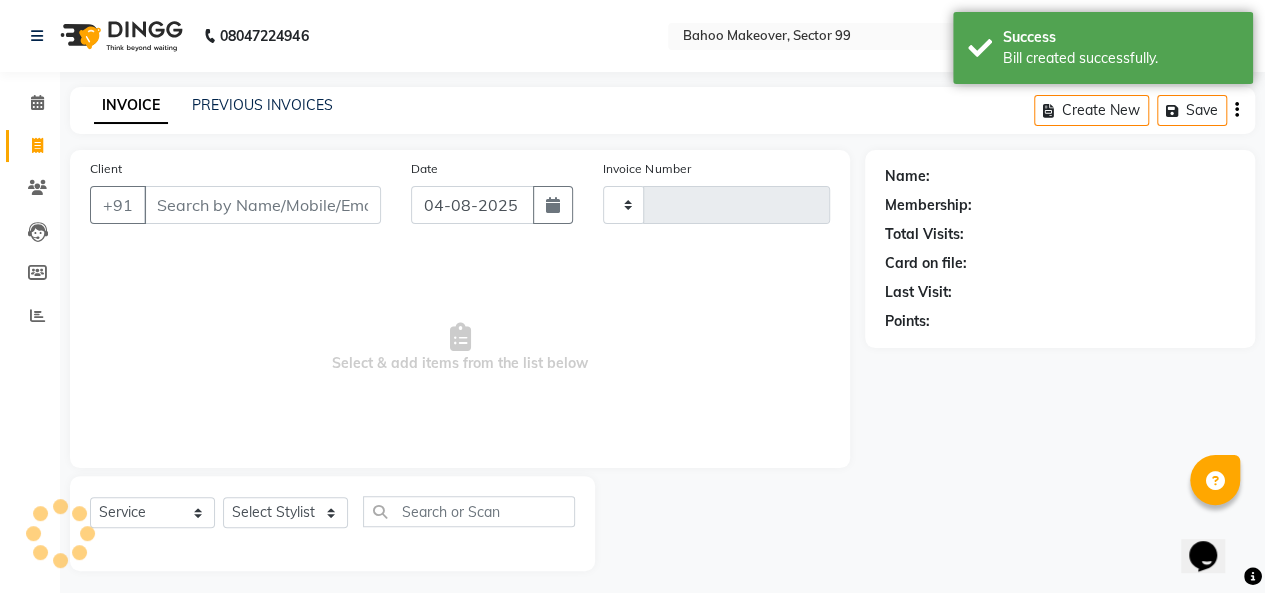 scroll, scrollTop: 7, scrollLeft: 0, axis: vertical 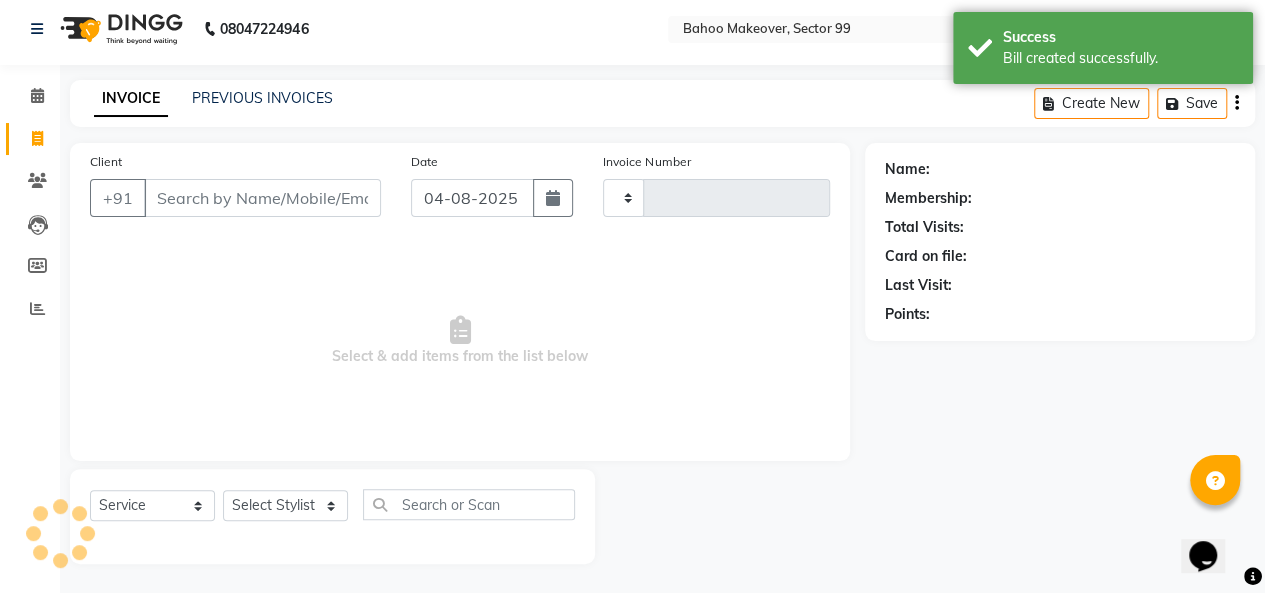 click 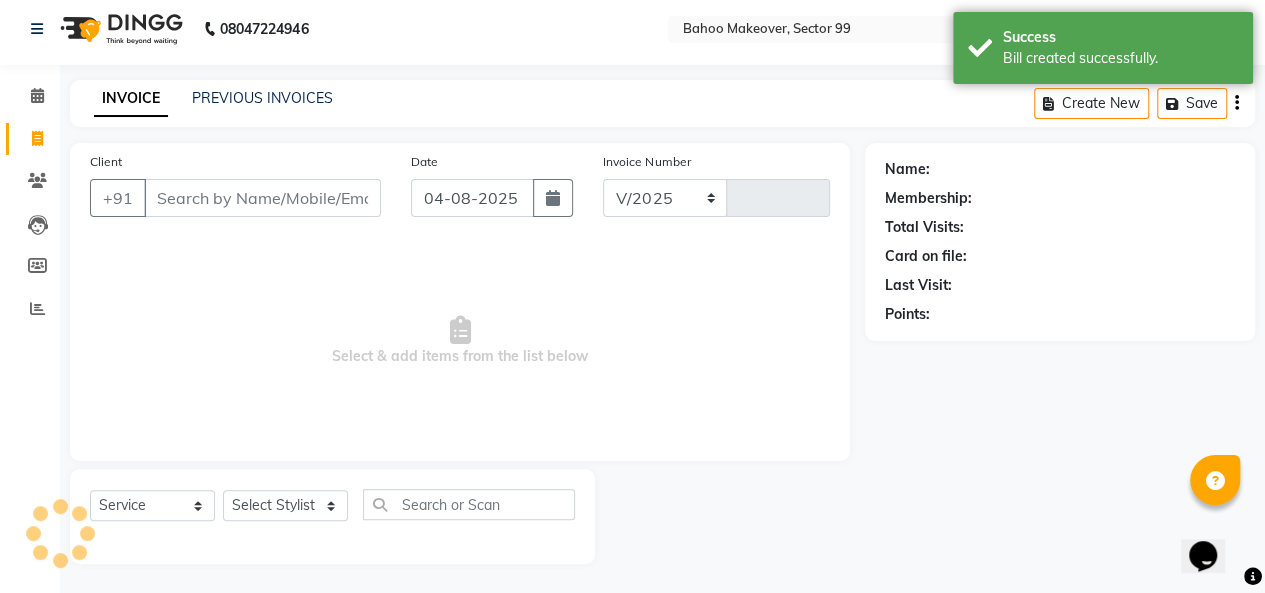 select on "6856" 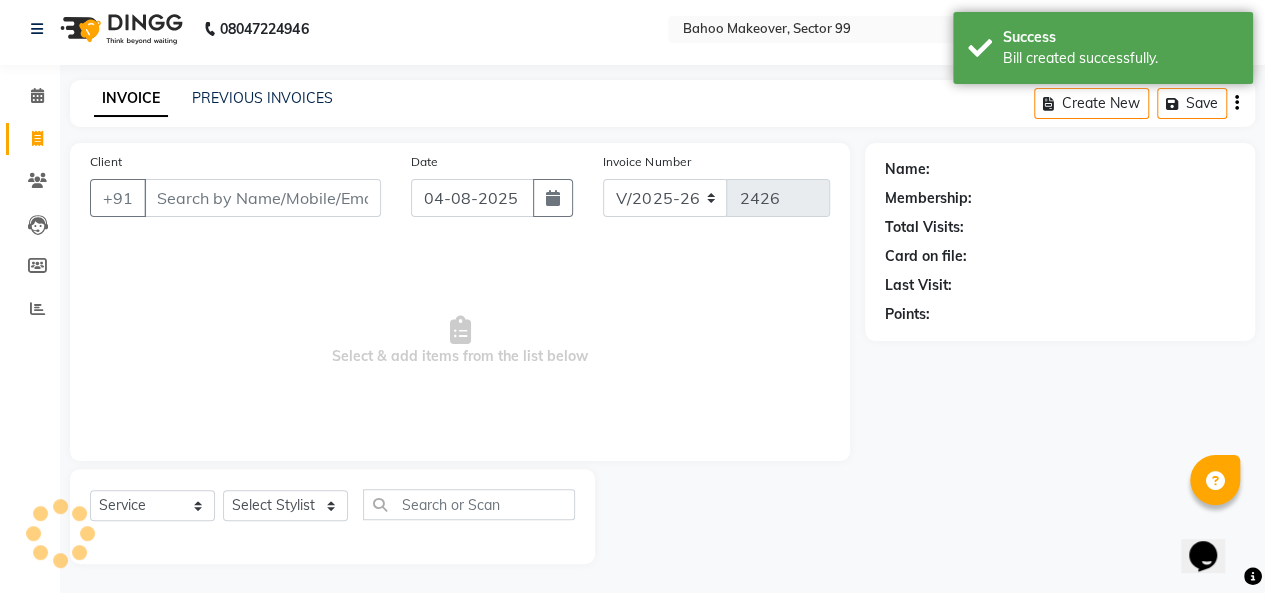 click on "Client" at bounding box center (262, 198) 